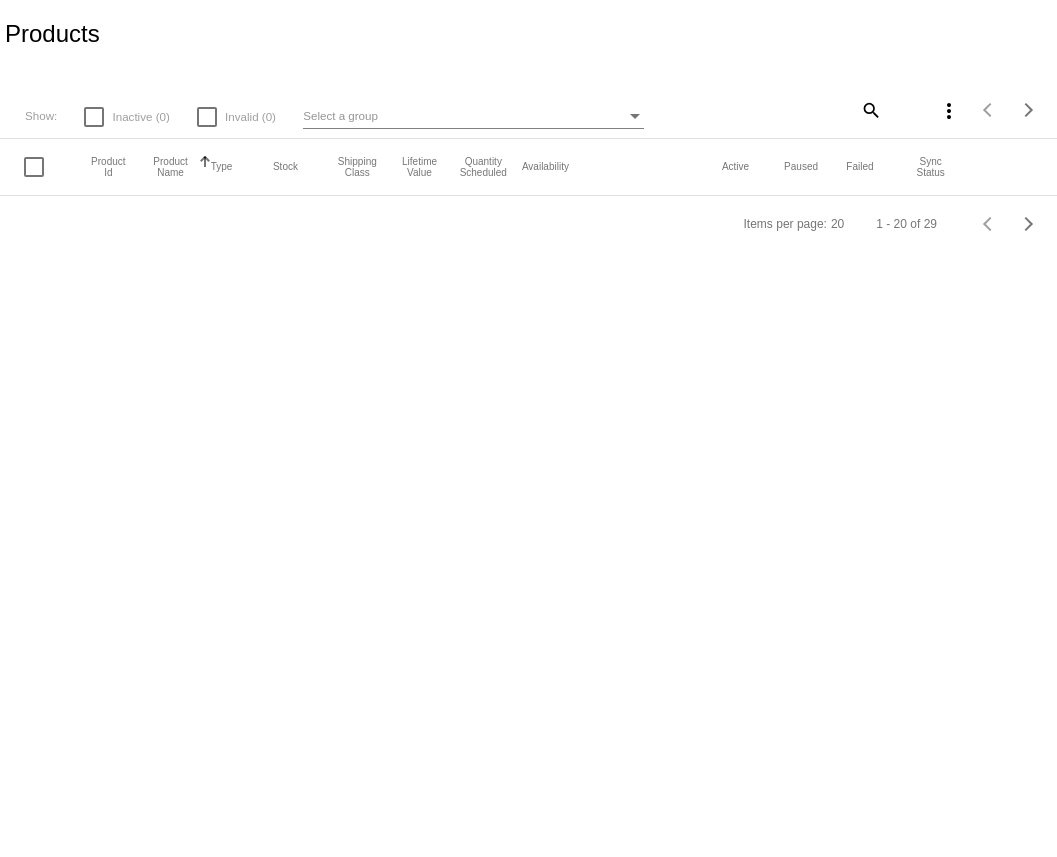 scroll, scrollTop: 0, scrollLeft: 0, axis: both 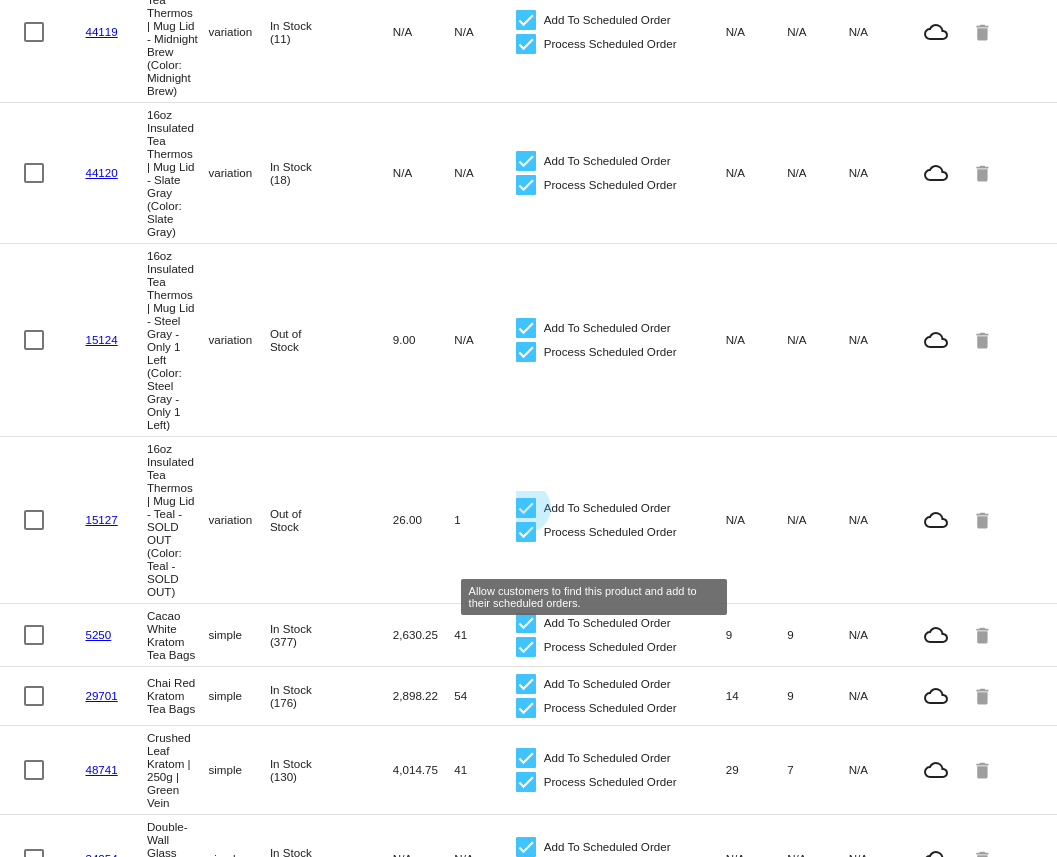 click at bounding box center [526, 508] 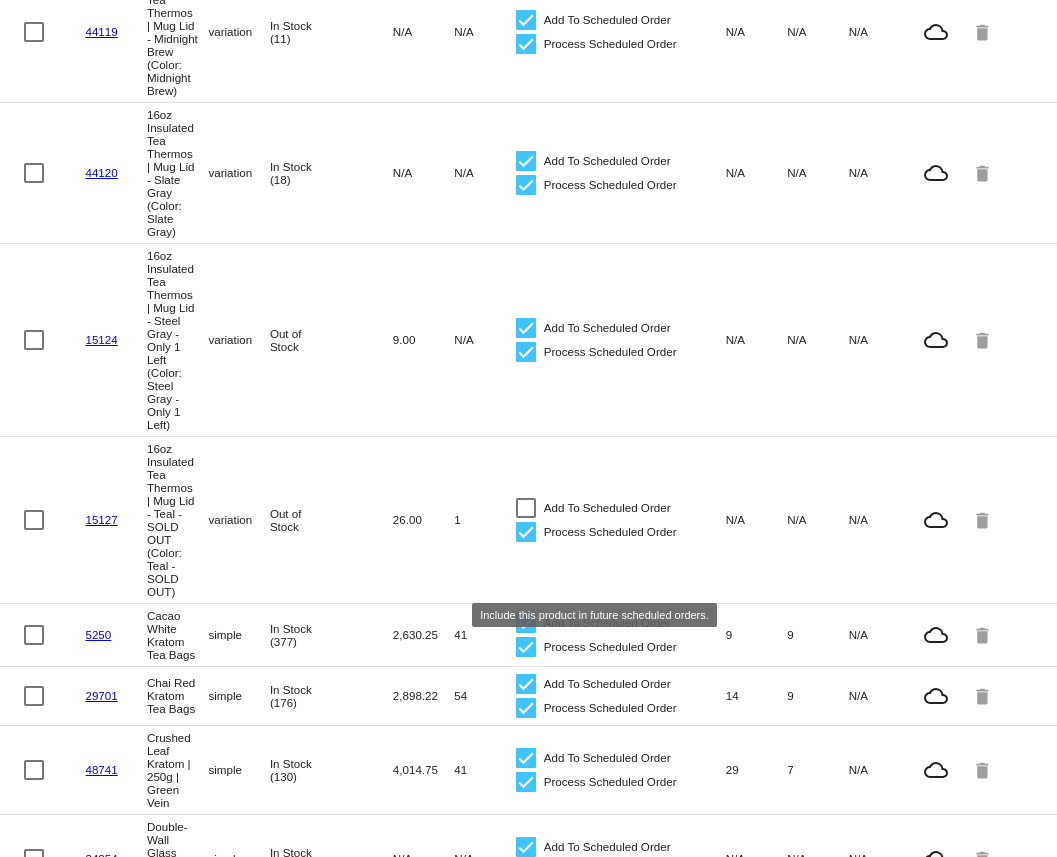click at bounding box center (526, 532) 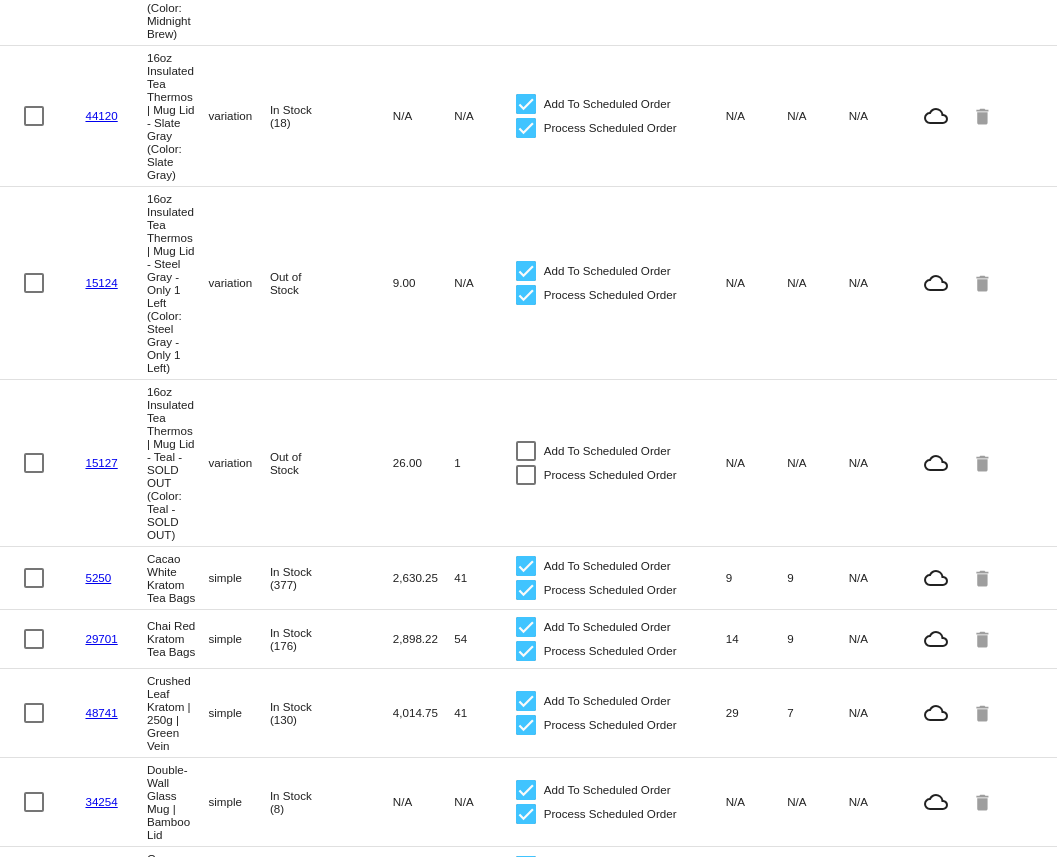 scroll, scrollTop: 655, scrollLeft: 0, axis: vertical 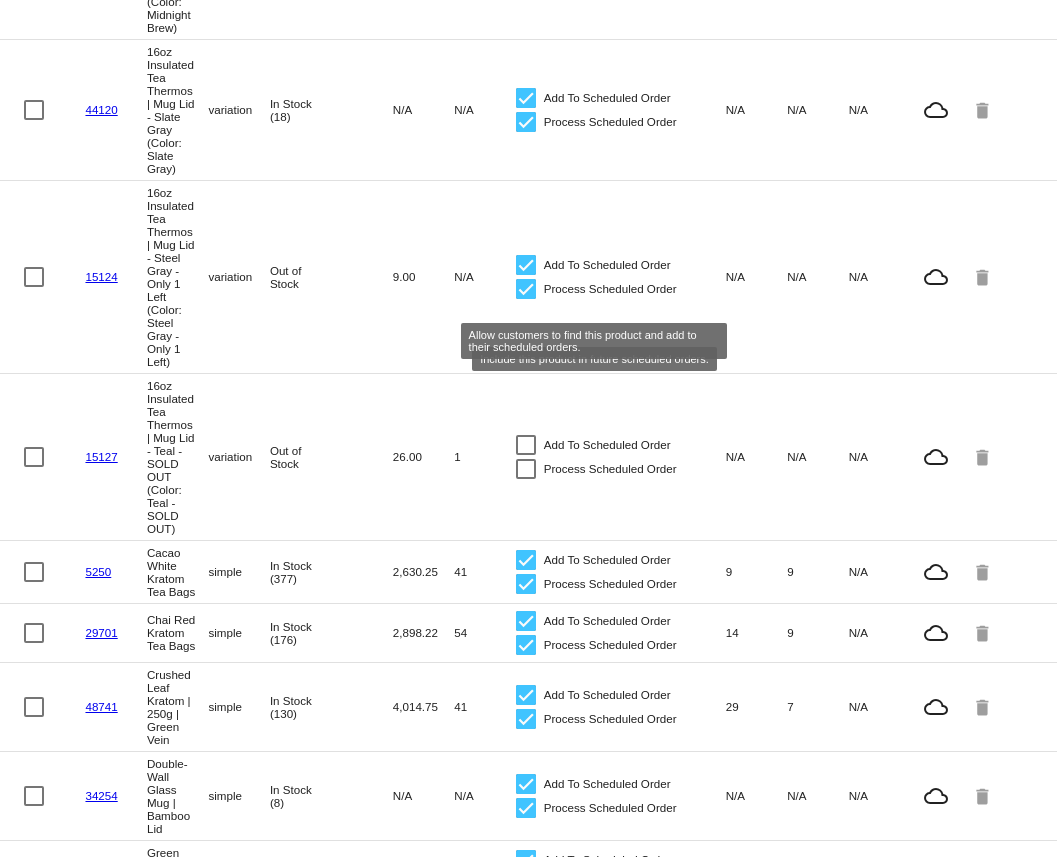 click at bounding box center [526, 265] 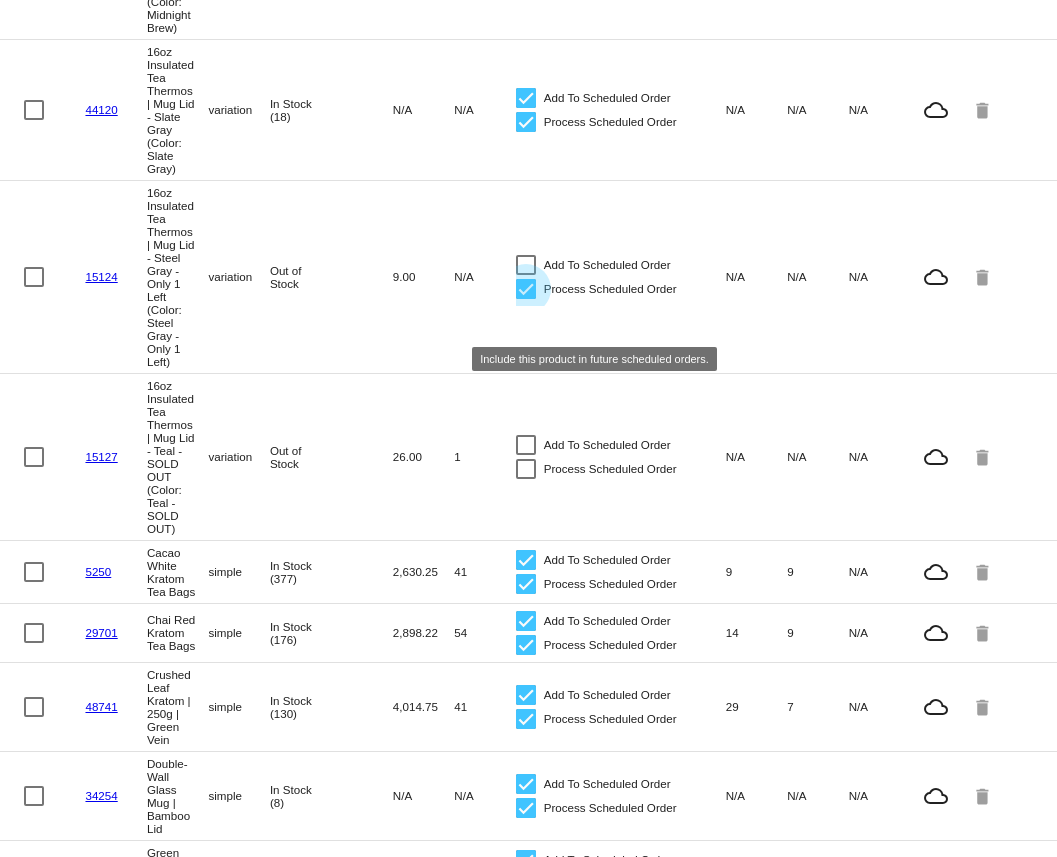 click at bounding box center [526, 289] 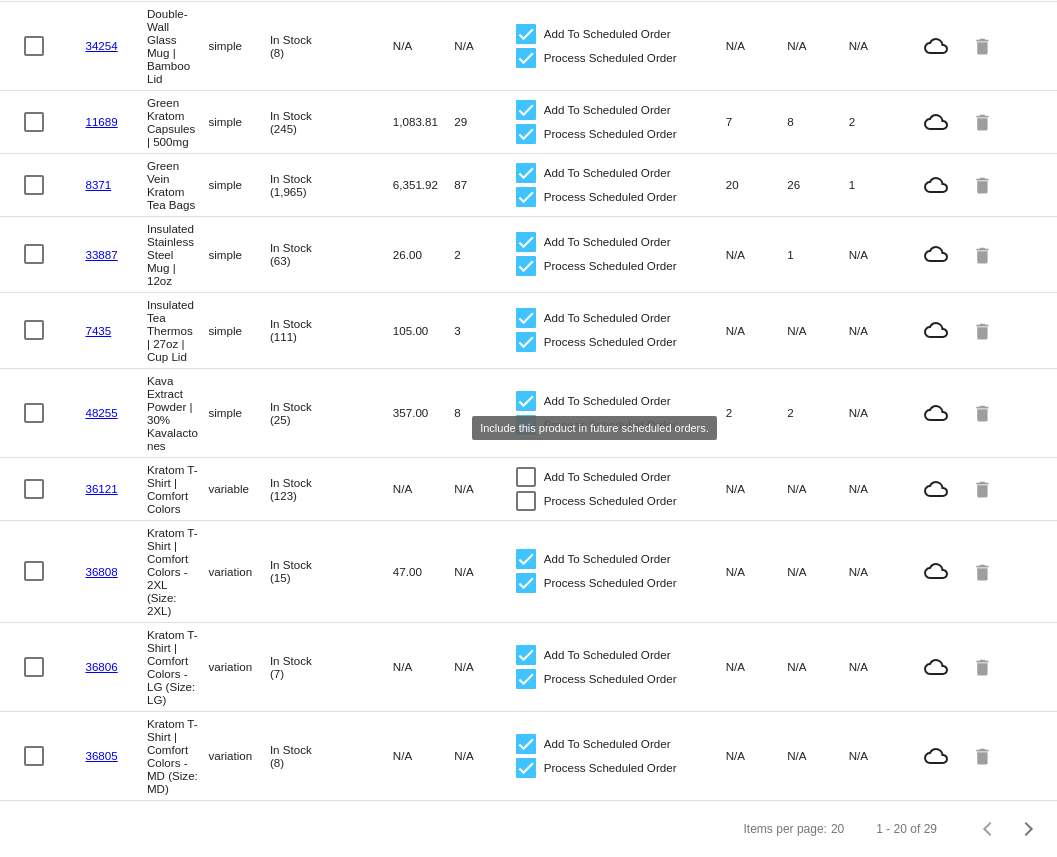 scroll, scrollTop: 1511, scrollLeft: 0, axis: vertical 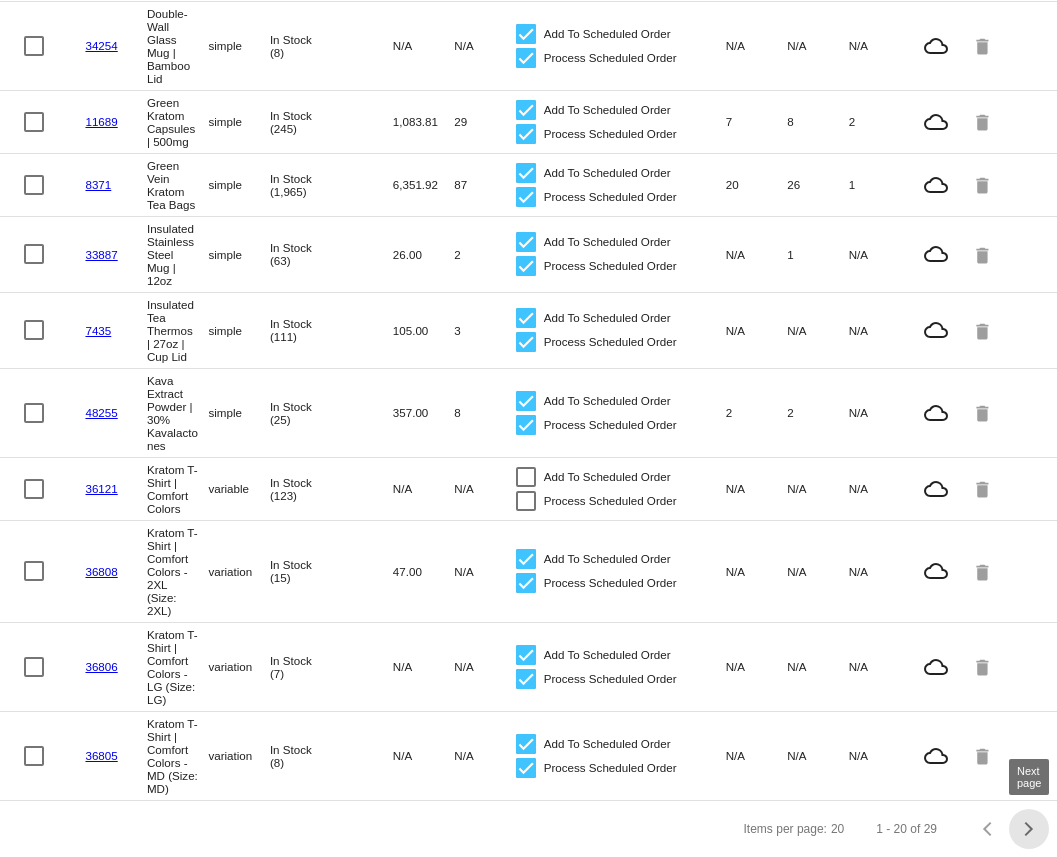 click at bounding box center (1029, 829) 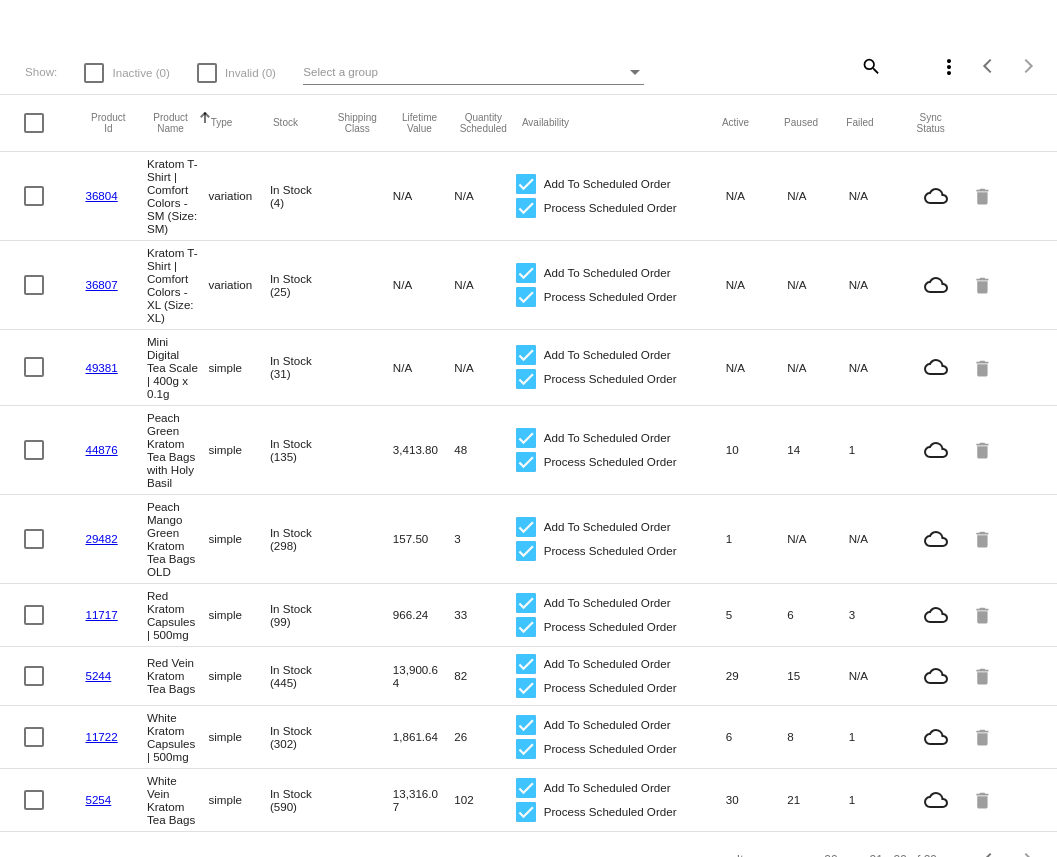 scroll, scrollTop: 0, scrollLeft: 0, axis: both 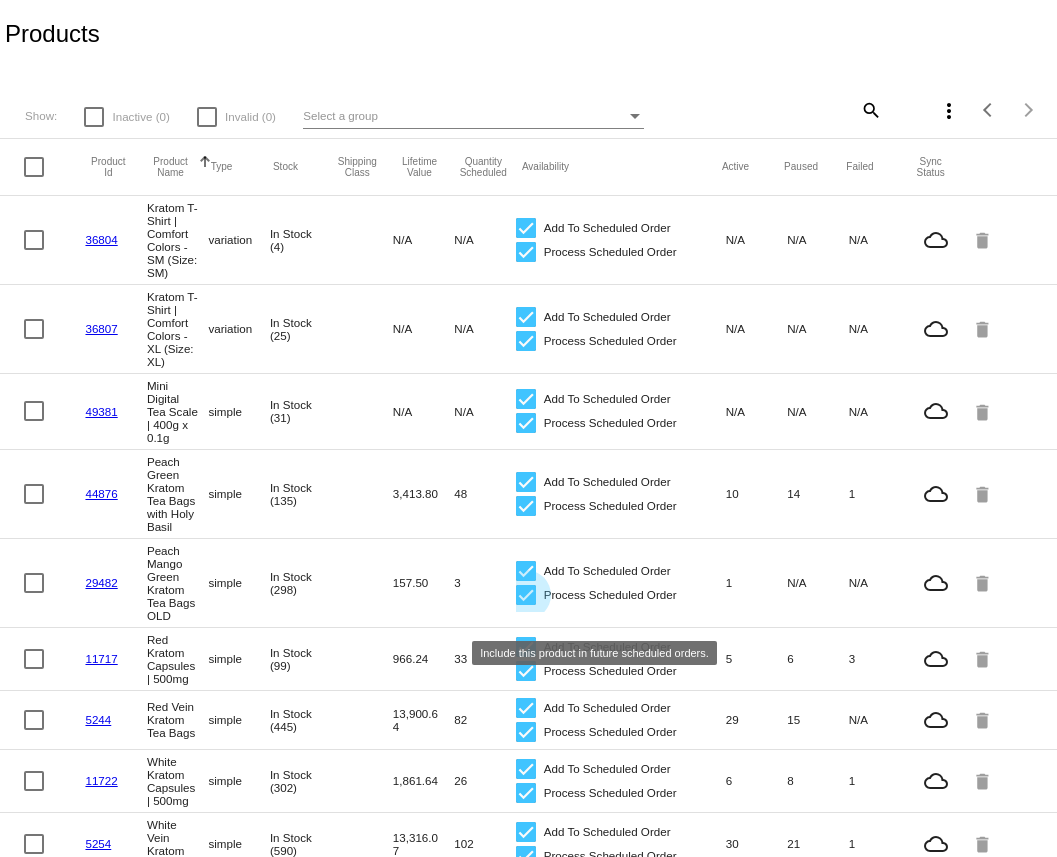 click at bounding box center [526, 595] 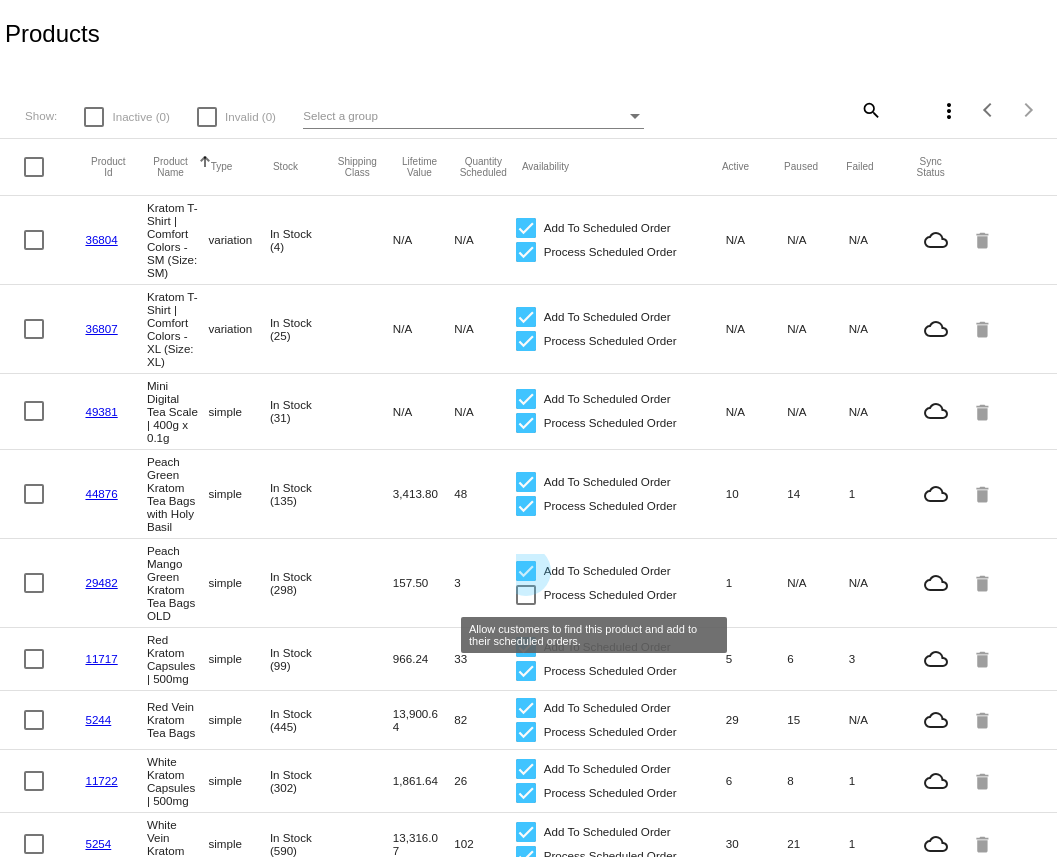 click at bounding box center (526, 571) 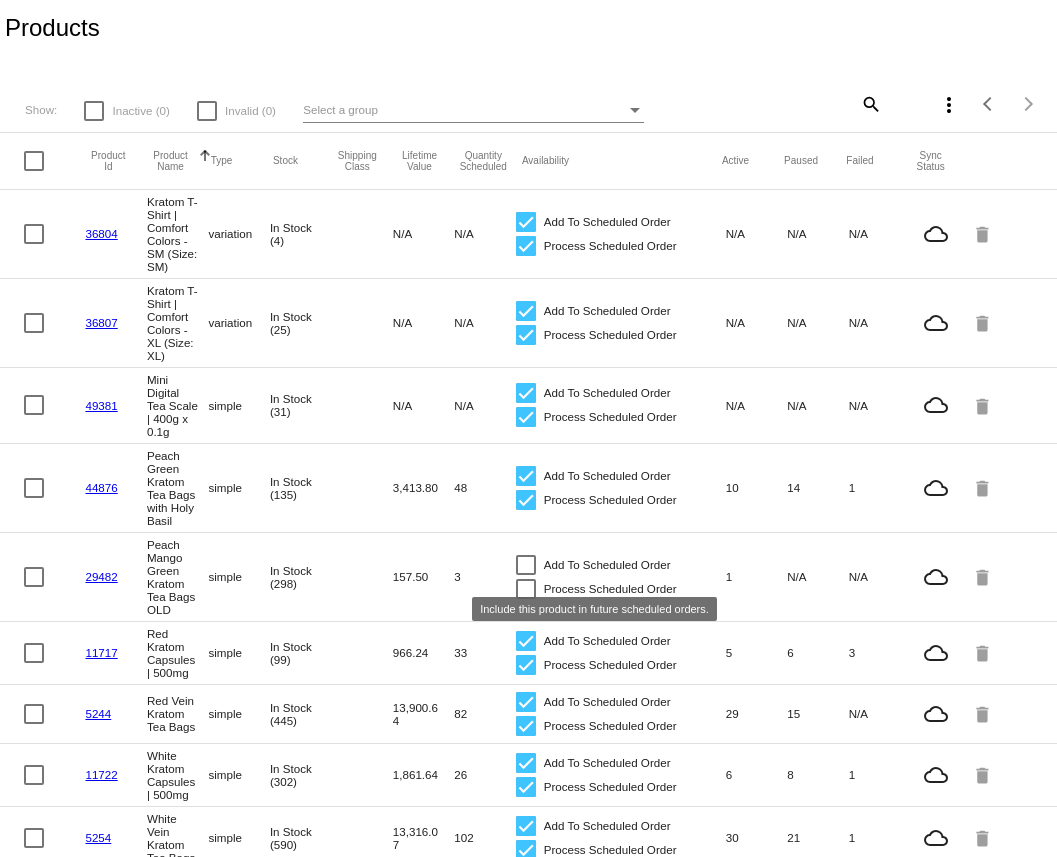 scroll, scrollTop: 0, scrollLeft: 0, axis: both 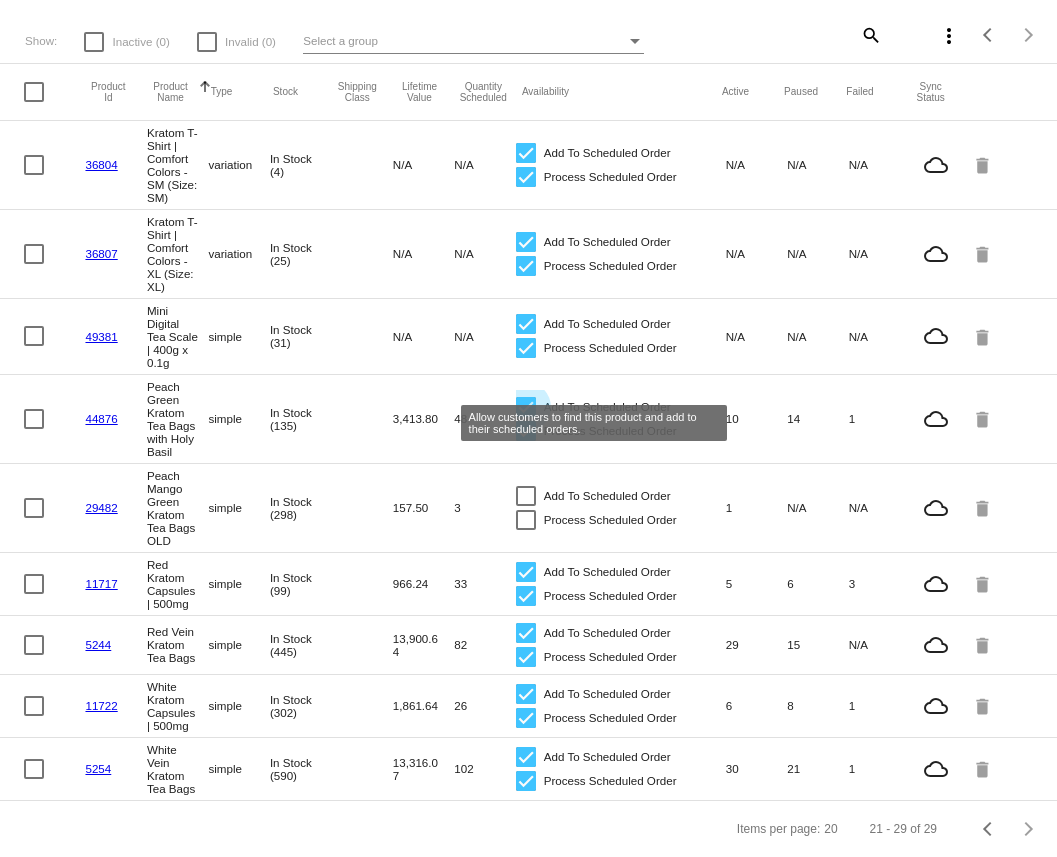 click on "Add To Scheduled Order" at bounding box center [593, 407] 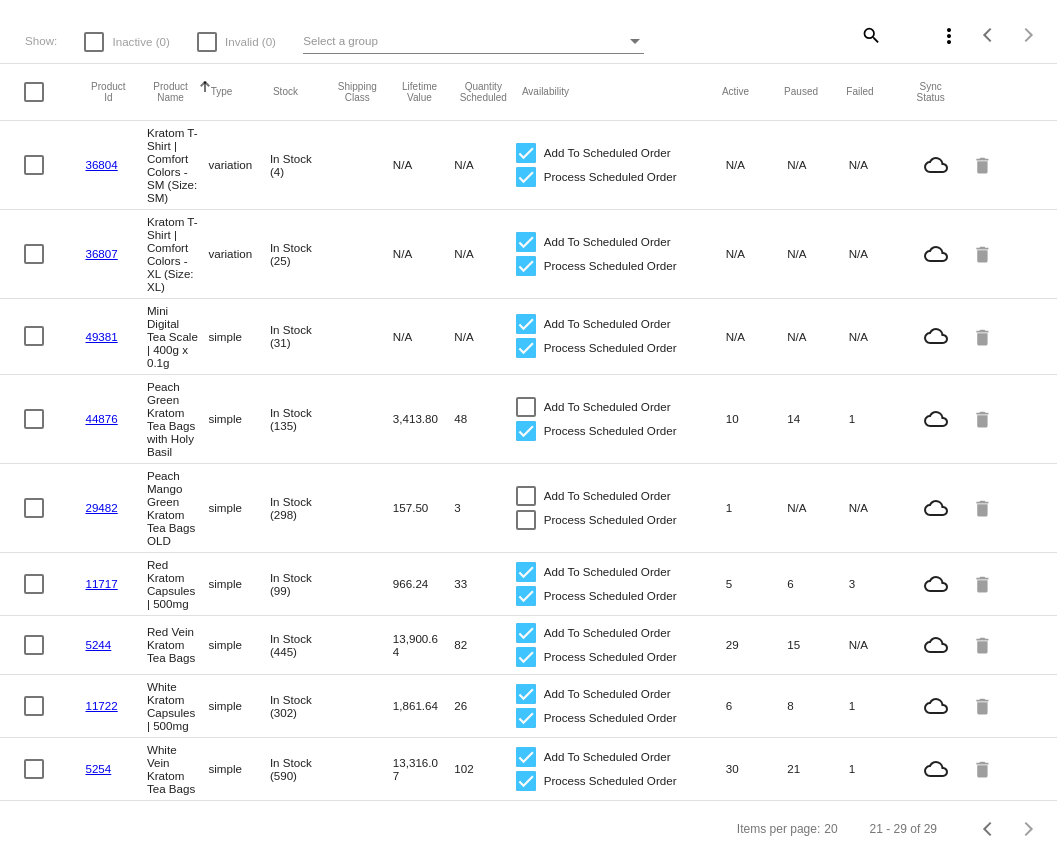 scroll, scrollTop: 116, scrollLeft: 0, axis: vertical 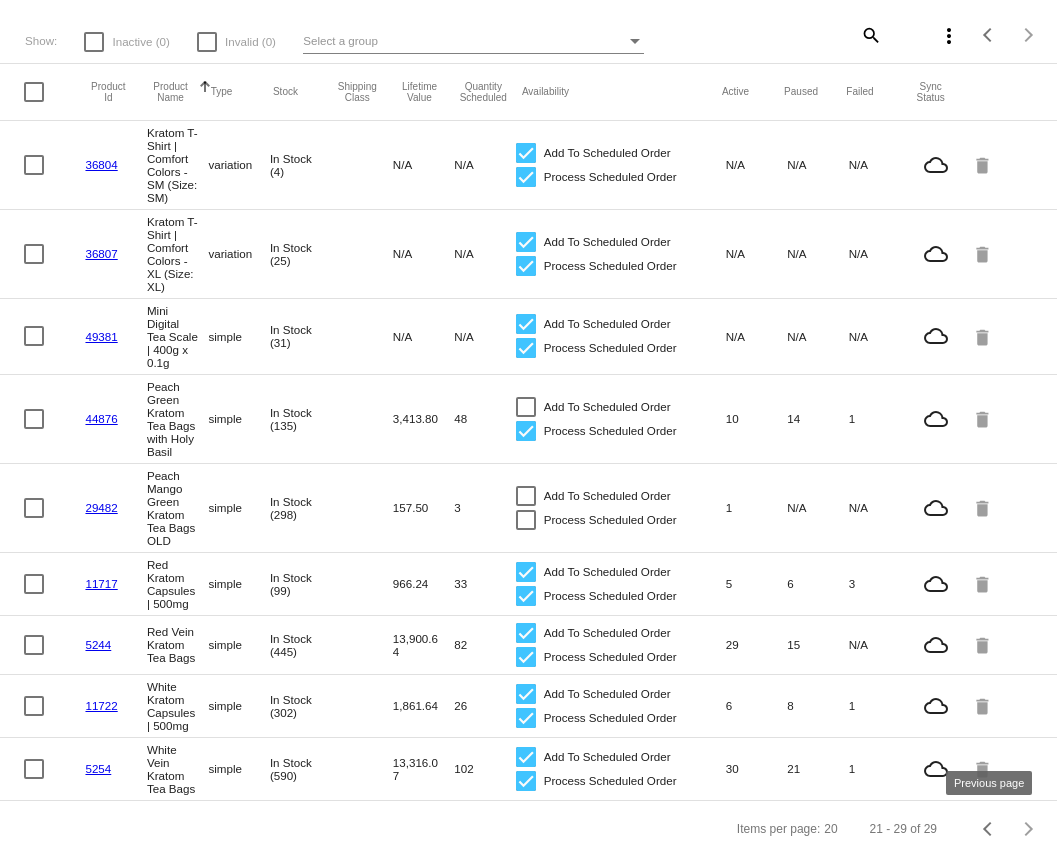 click at bounding box center [990, 829] 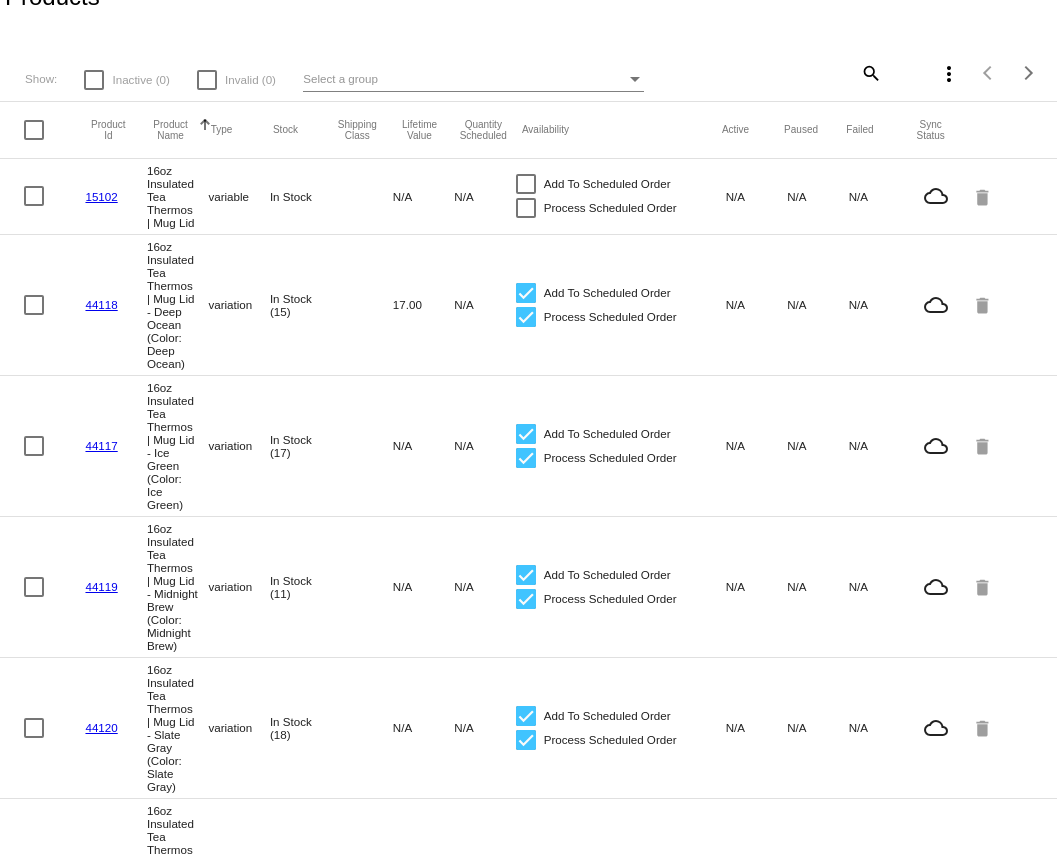 scroll, scrollTop: 906, scrollLeft: 0, axis: vertical 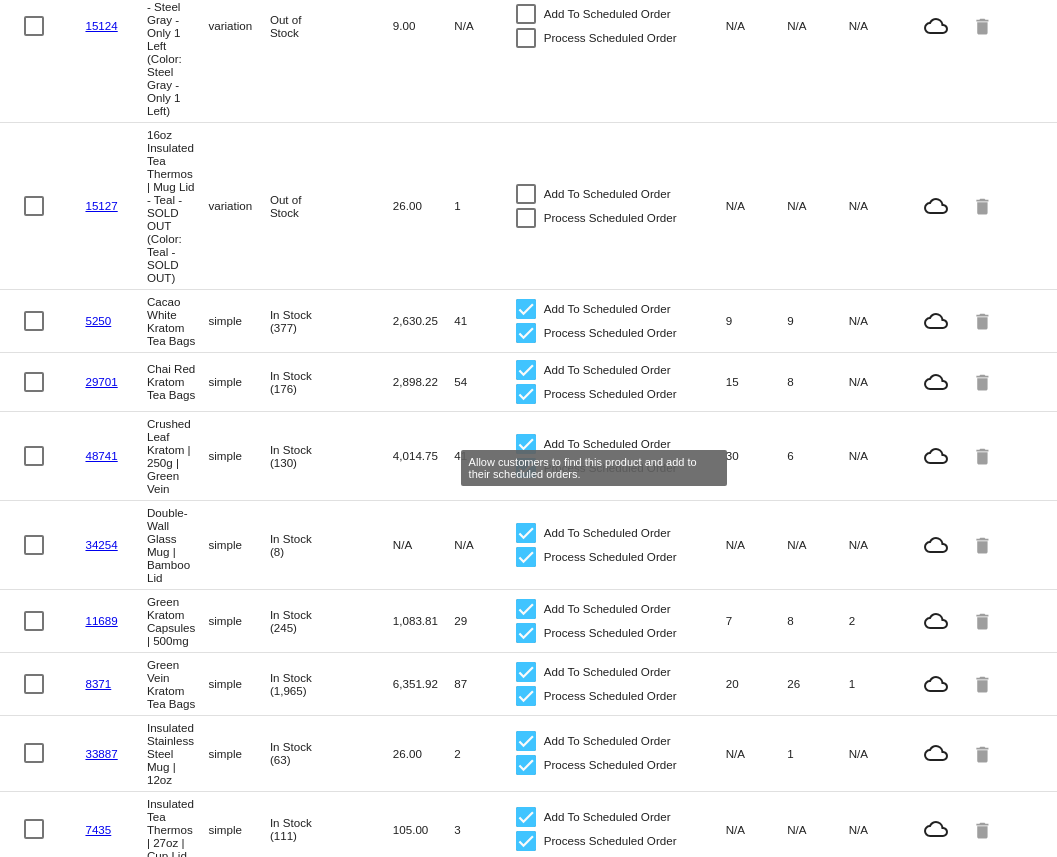 click at bounding box center (526, 370) 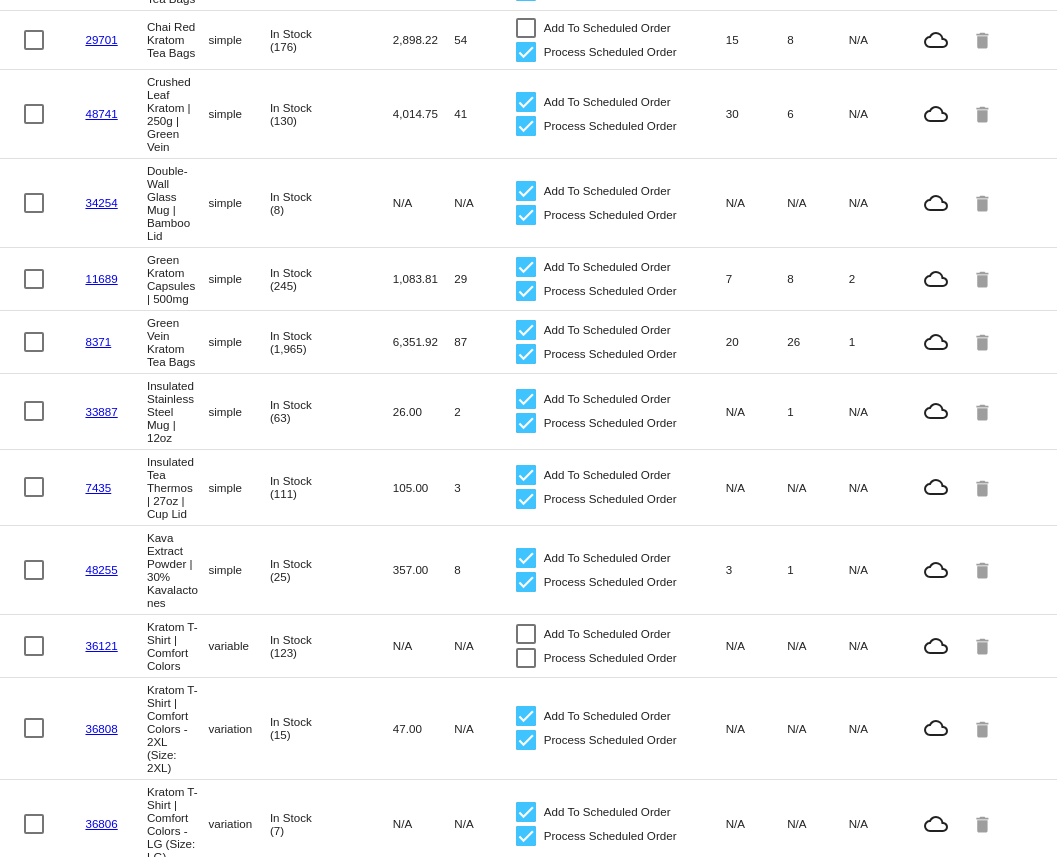 scroll, scrollTop: 1511, scrollLeft: 0, axis: vertical 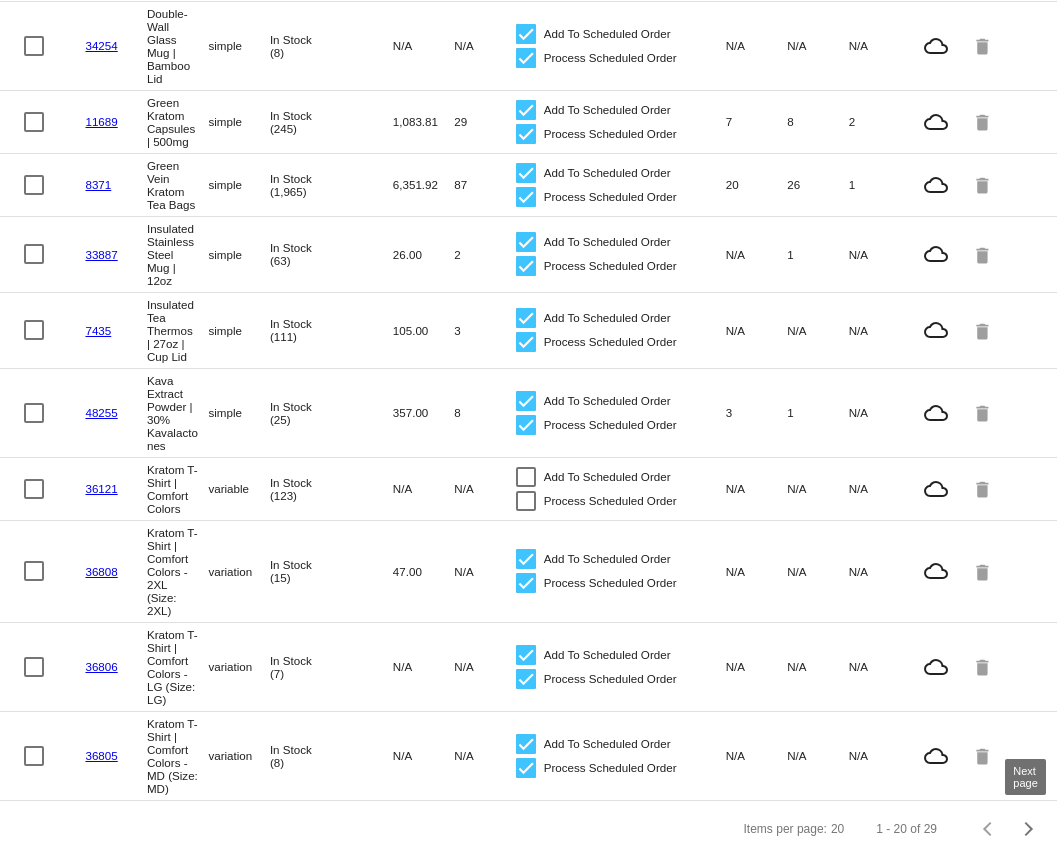 click at bounding box center (1029, 829) 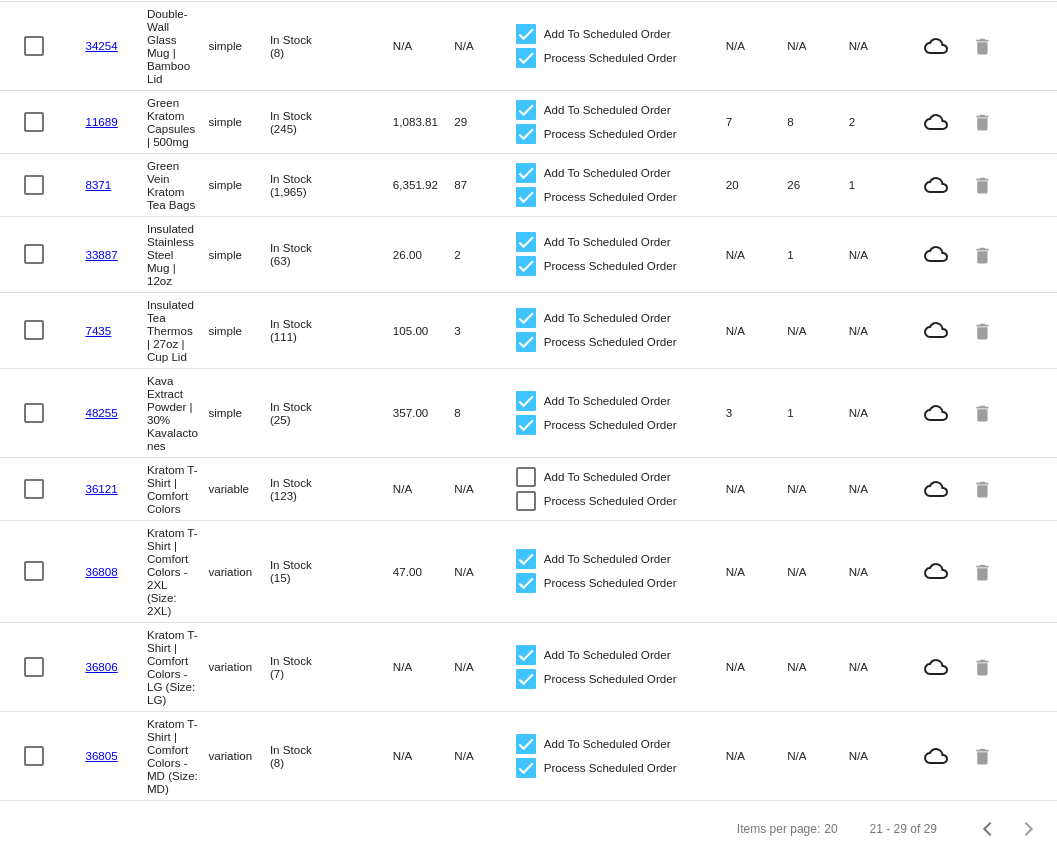 scroll, scrollTop: 116, scrollLeft: 0, axis: vertical 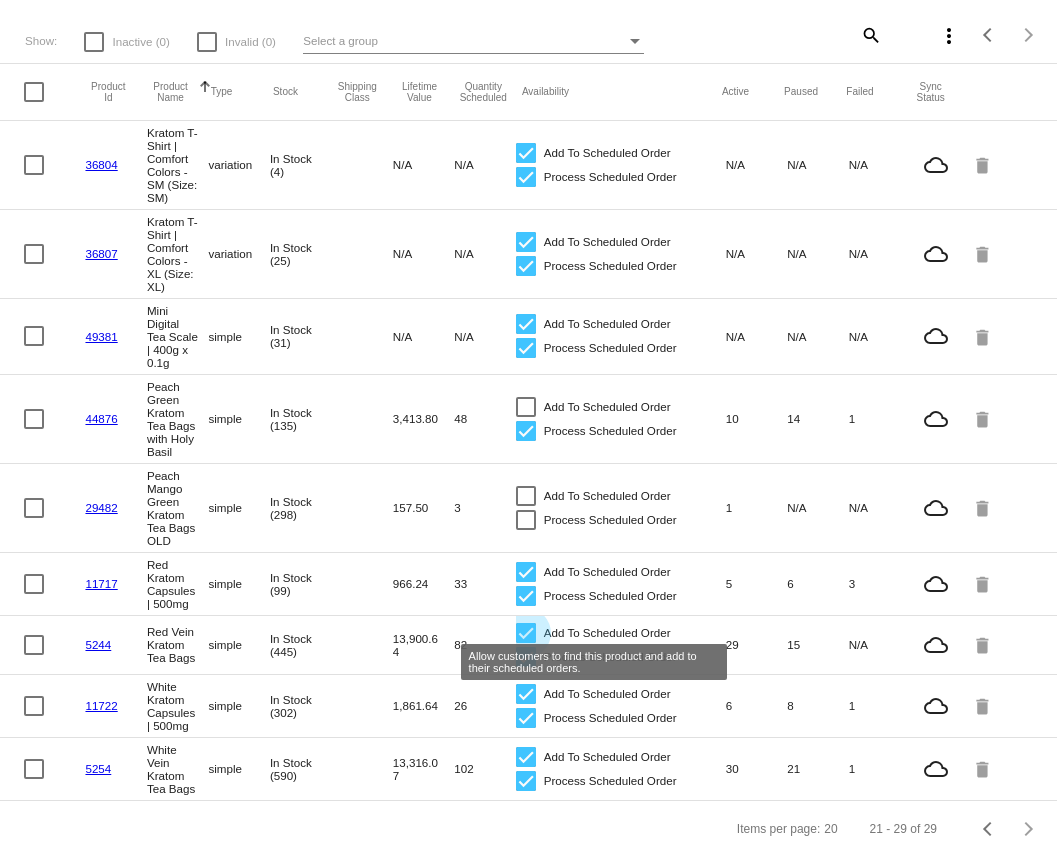 click at bounding box center (526, 633) 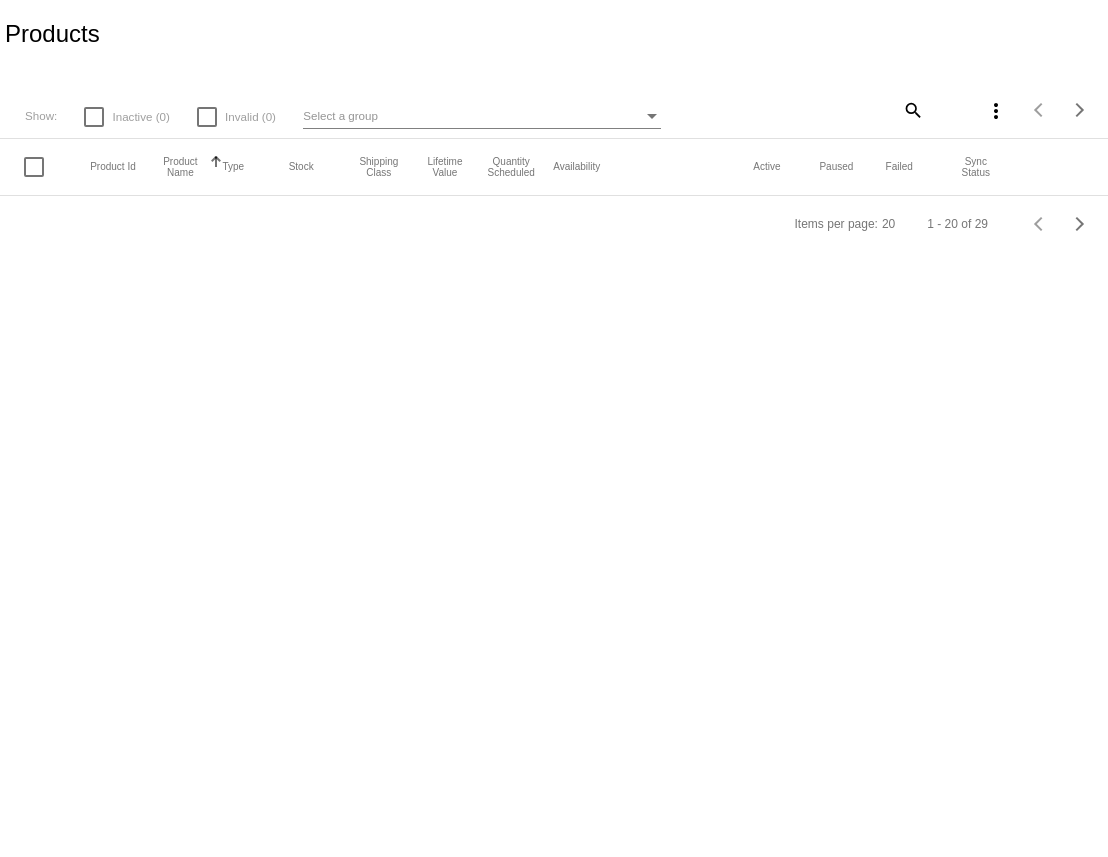 scroll, scrollTop: 0, scrollLeft: 0, axis: both 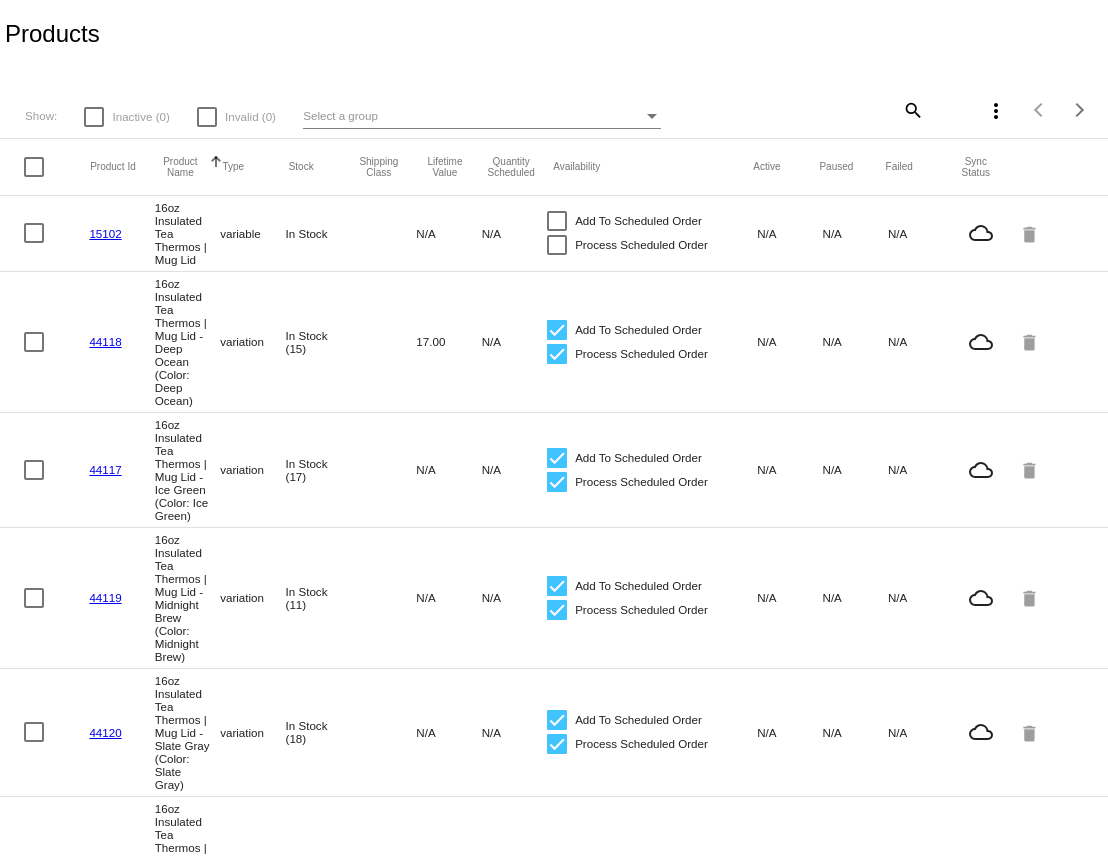 click on "Select a group" at bounding box center [473, 116] 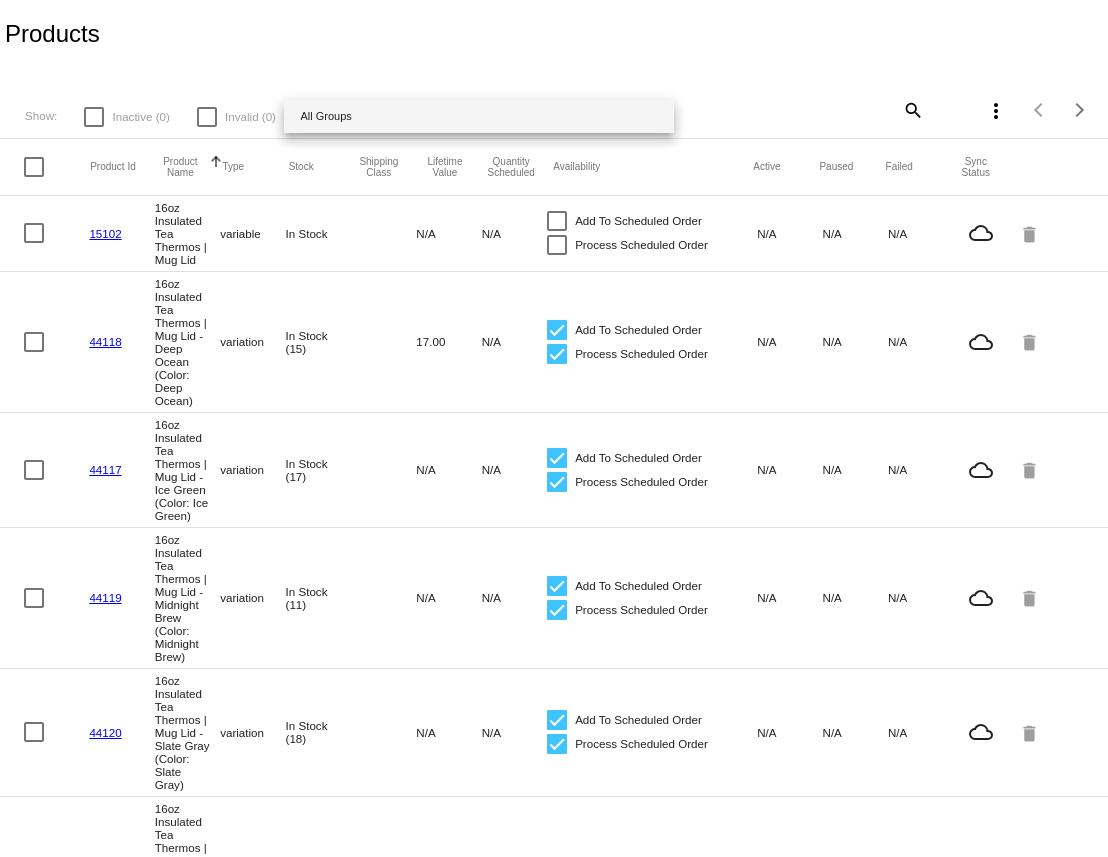 click at bounding box center (554, 428) 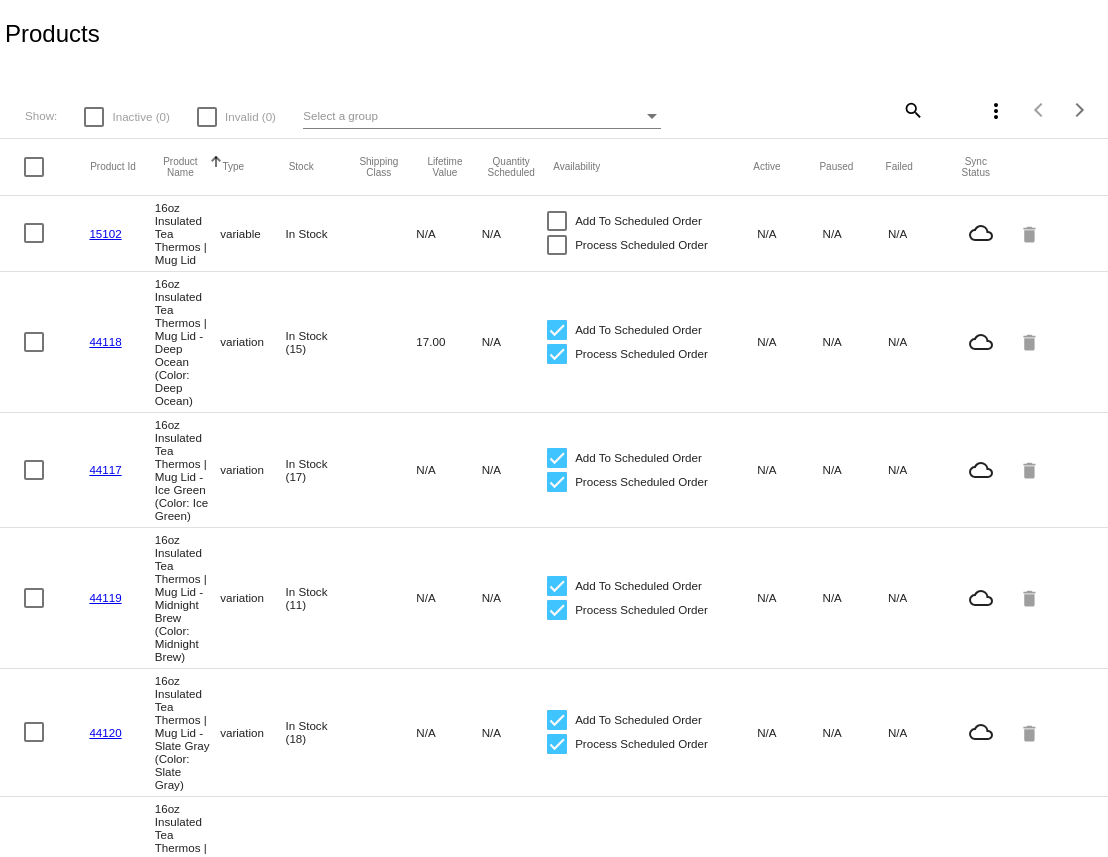 click on "Products" at bounding box center [554, 34] 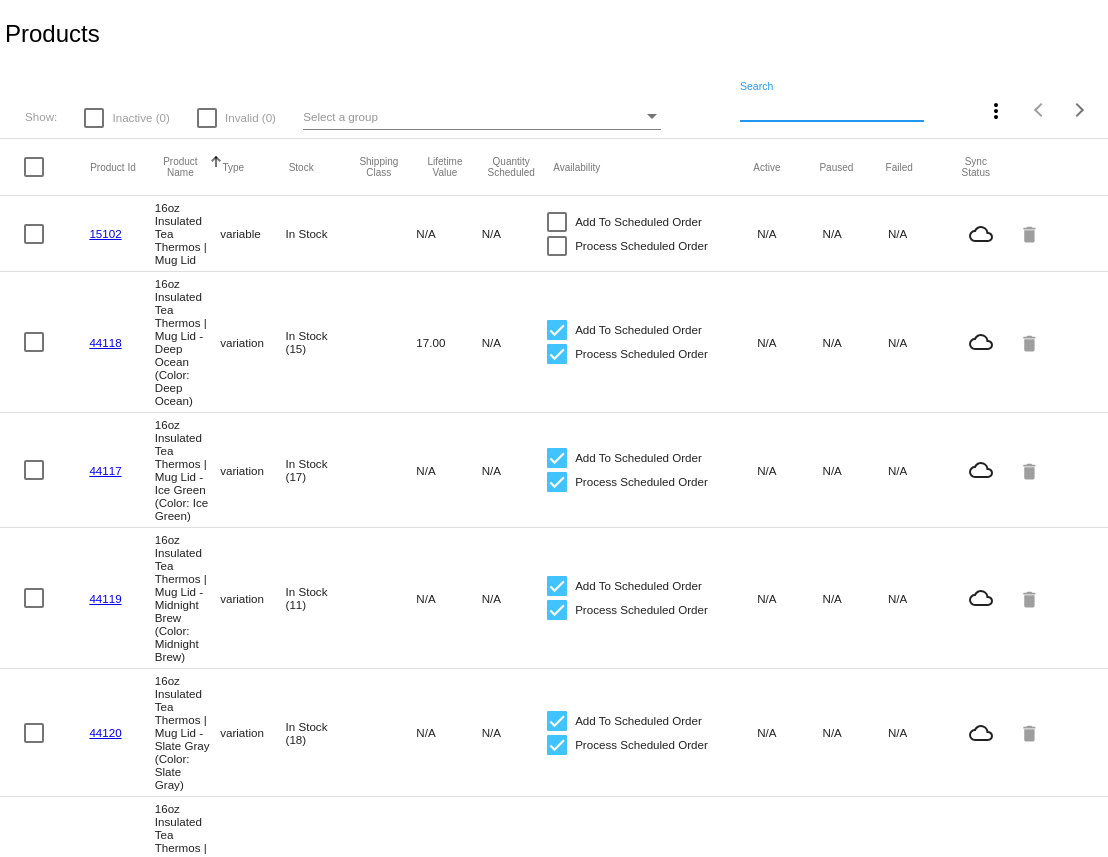 click on "Search" at bounding box center [832, 107] 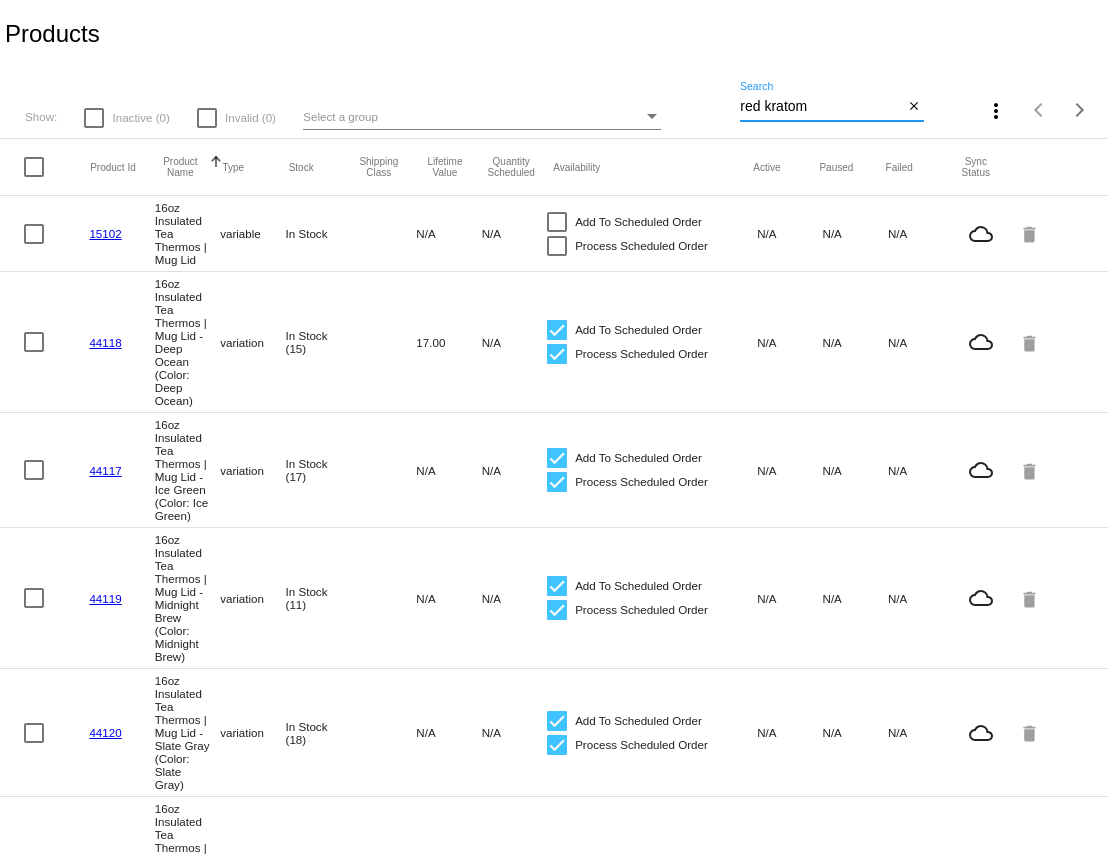 type on "red kratom" 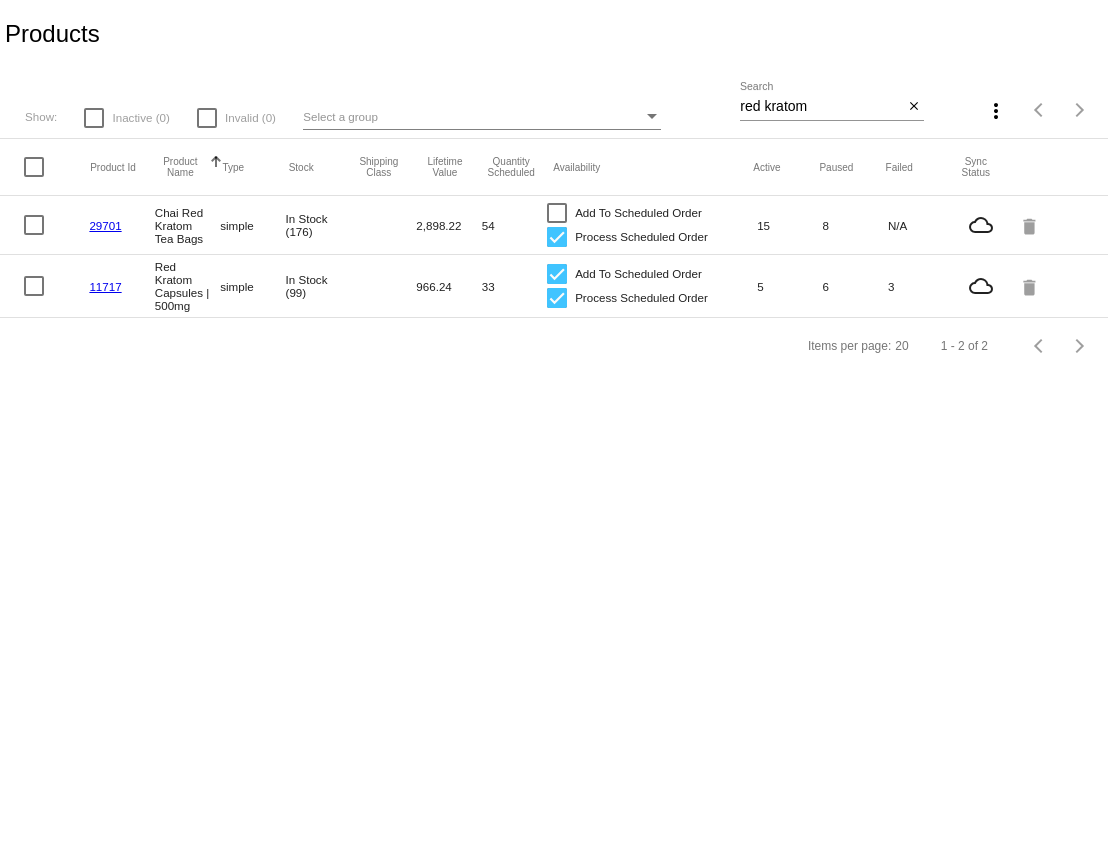 click on "11717" at bounding box center (105, 286) 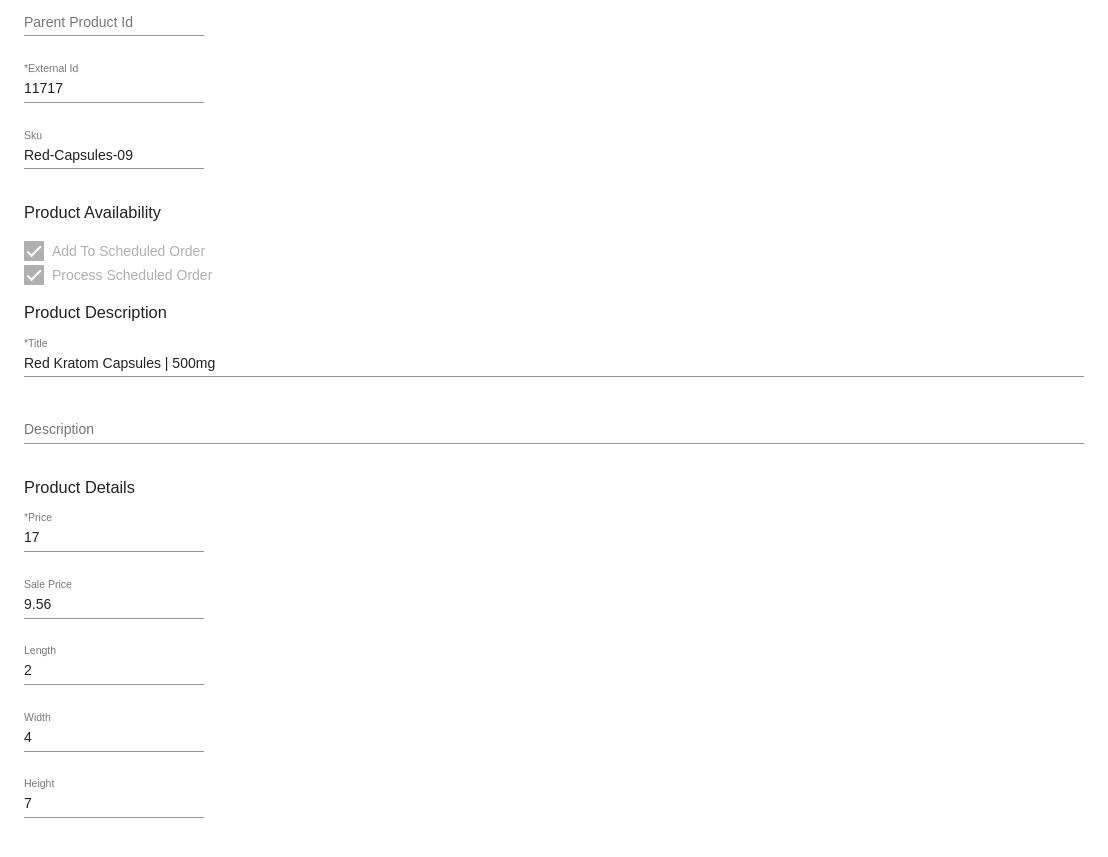 scroll, scrollTop: 0, scrollLeft: 0, axis: both 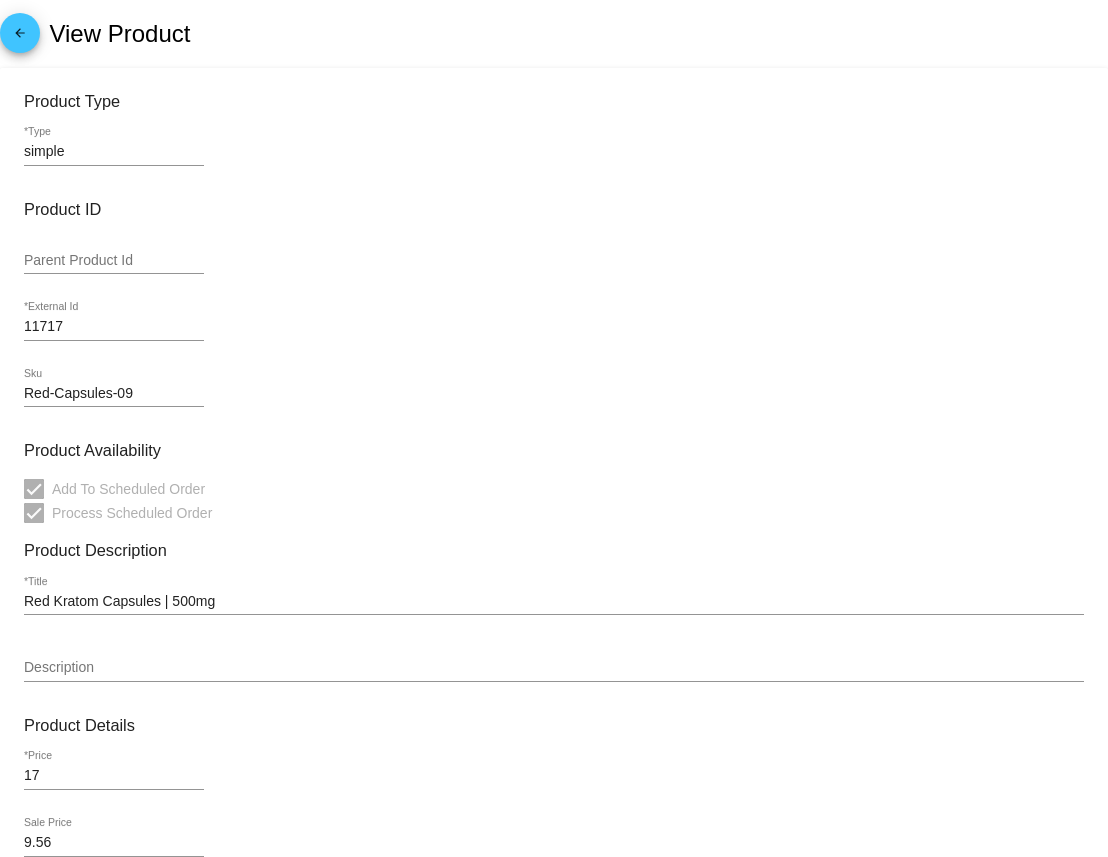 click on "arrow_back" at bounding box center (20, 38) 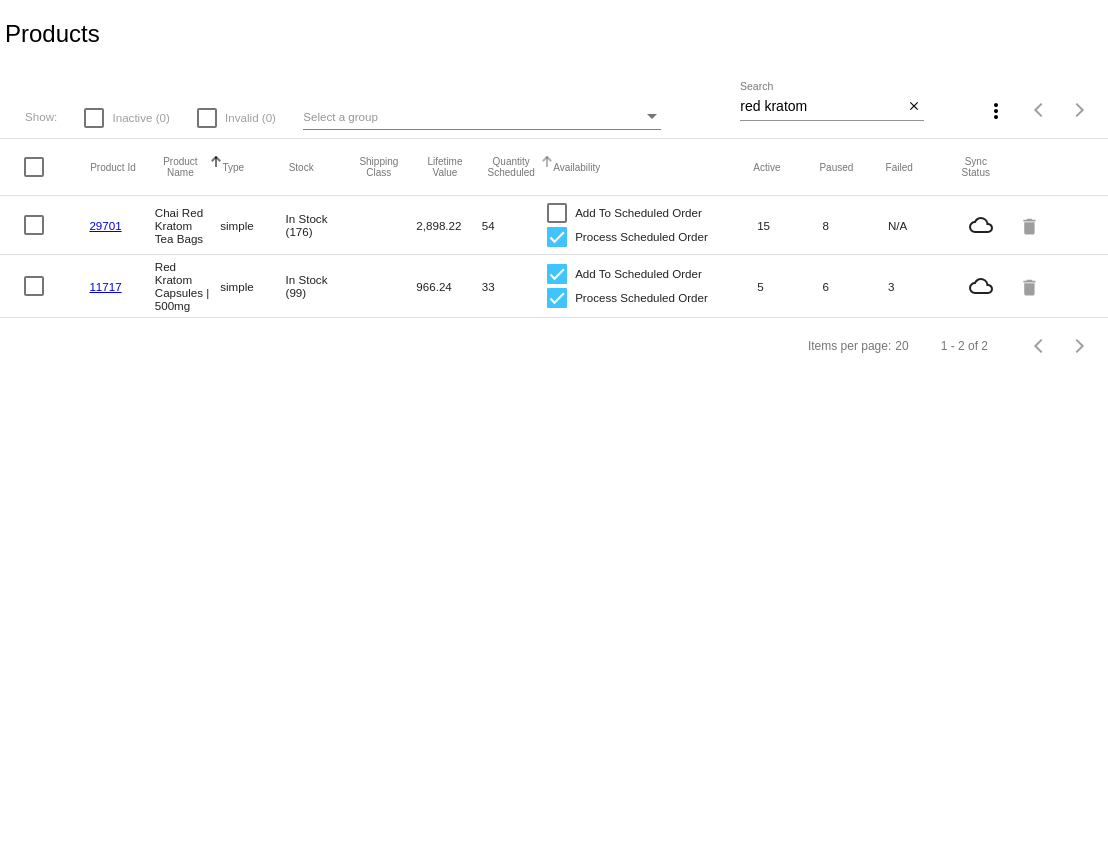 click on "Quantity Scheduled" at bounding box center [511, 167] 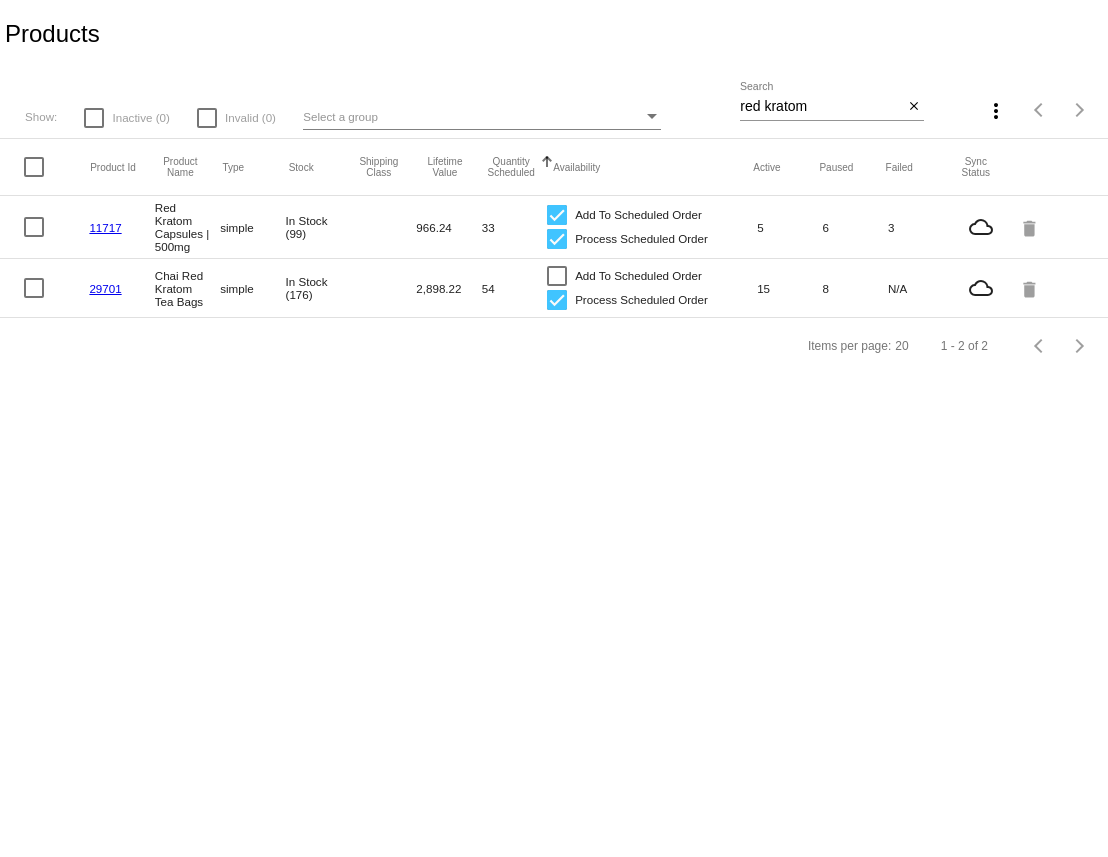 click on "Quantity Scheduled" at bounding box center (511, 167) 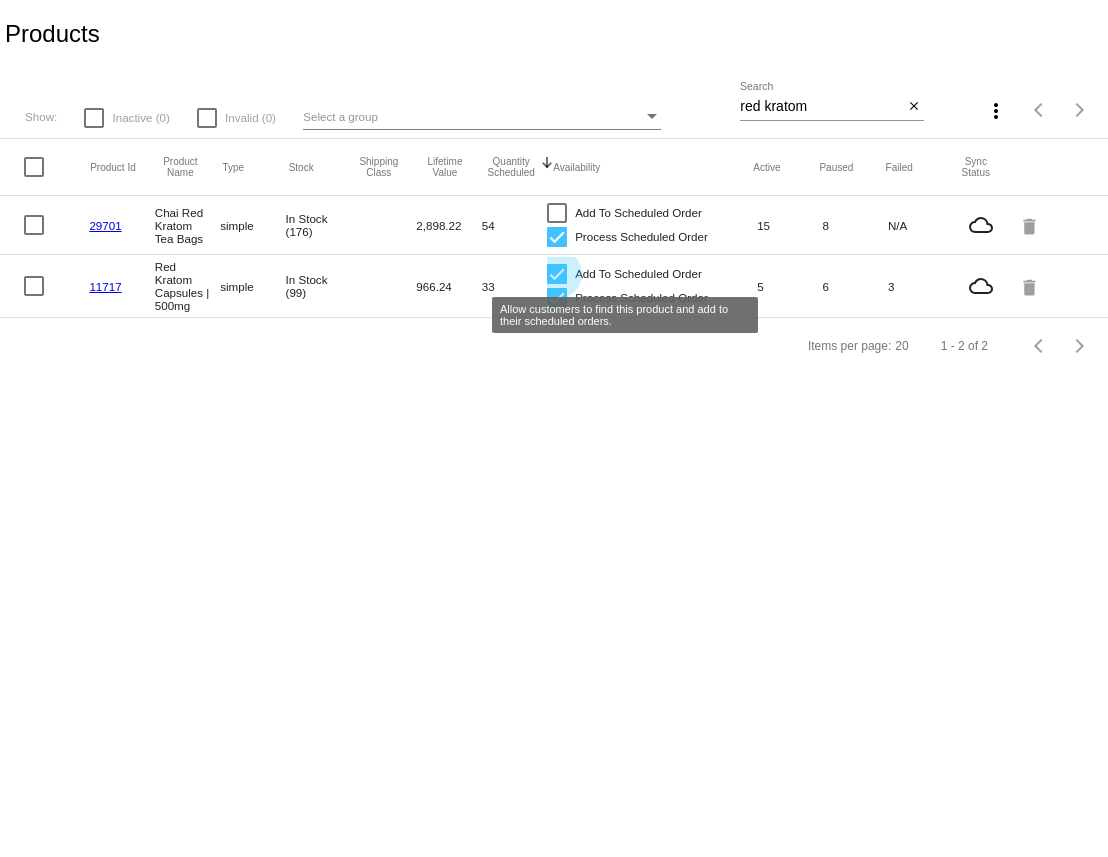 click at bounding box center (557, 274) 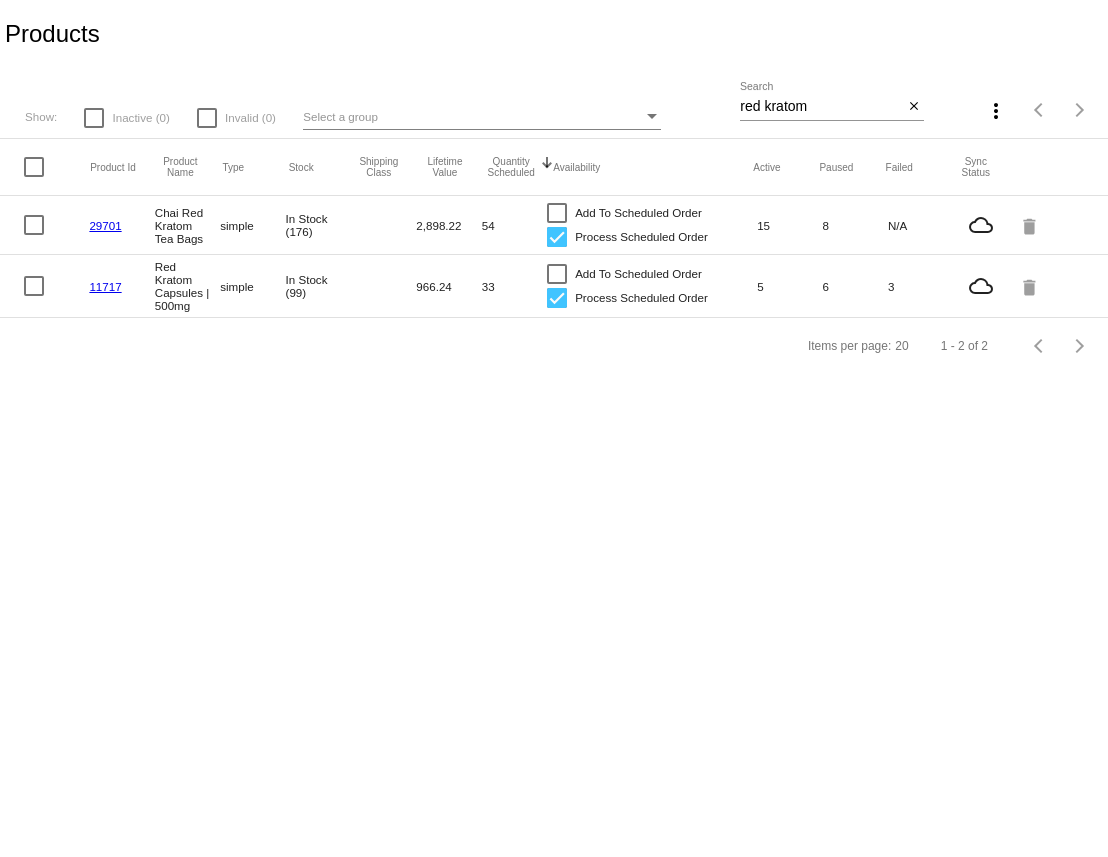 click on "11717" at bounding box center (105, 286) 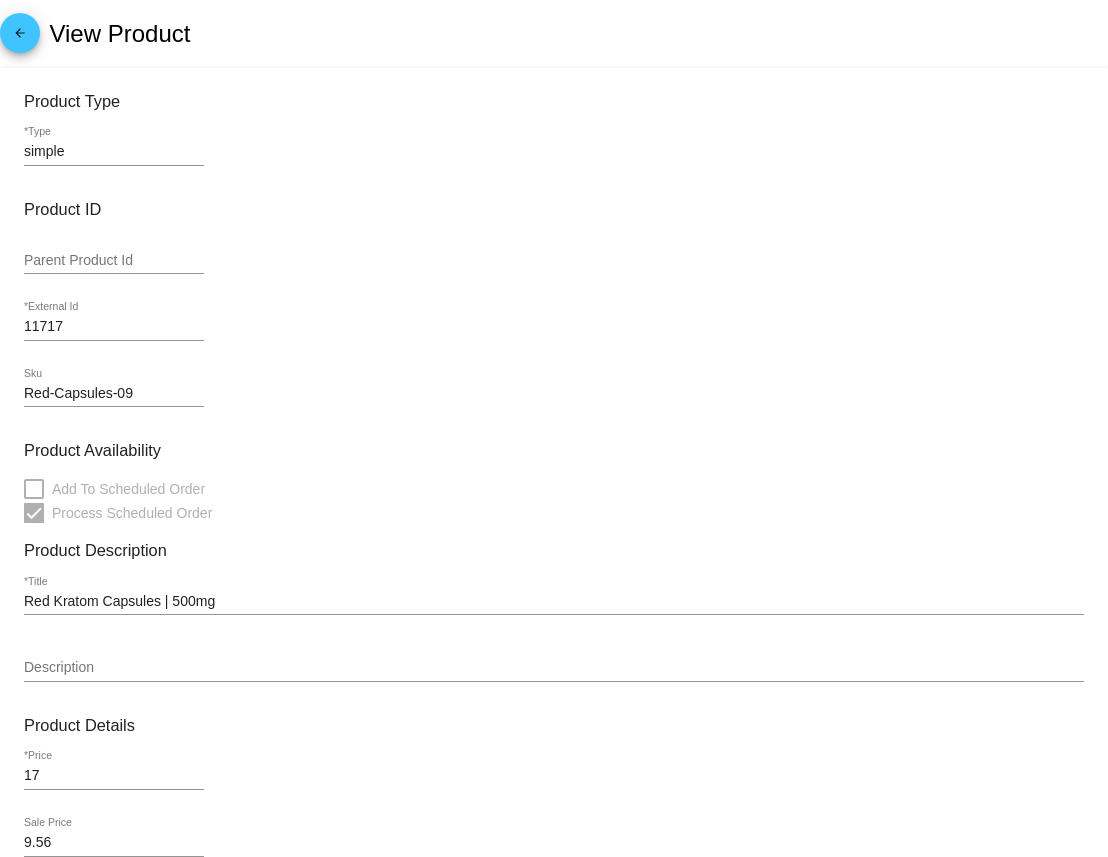 click on "arrow_back" at bounding box center [20, 38] 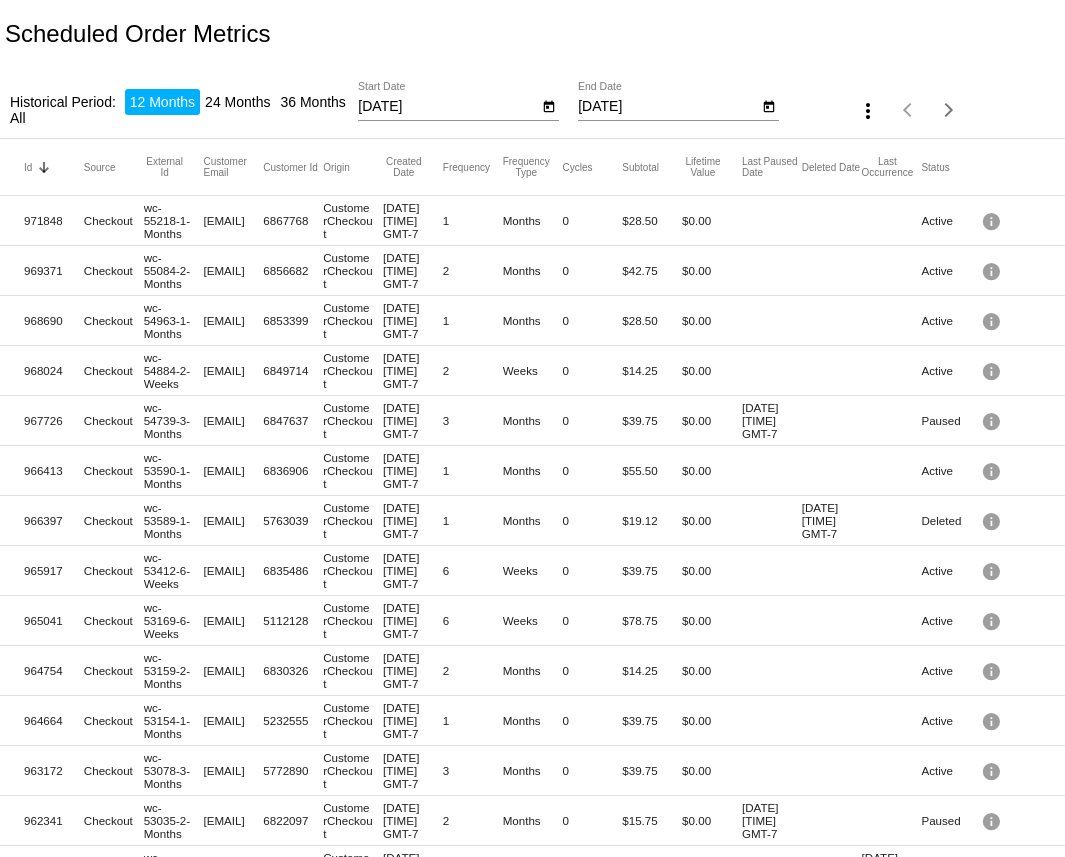 scroll, scrollTop: 0, scrollLeft: 0, axis: both 